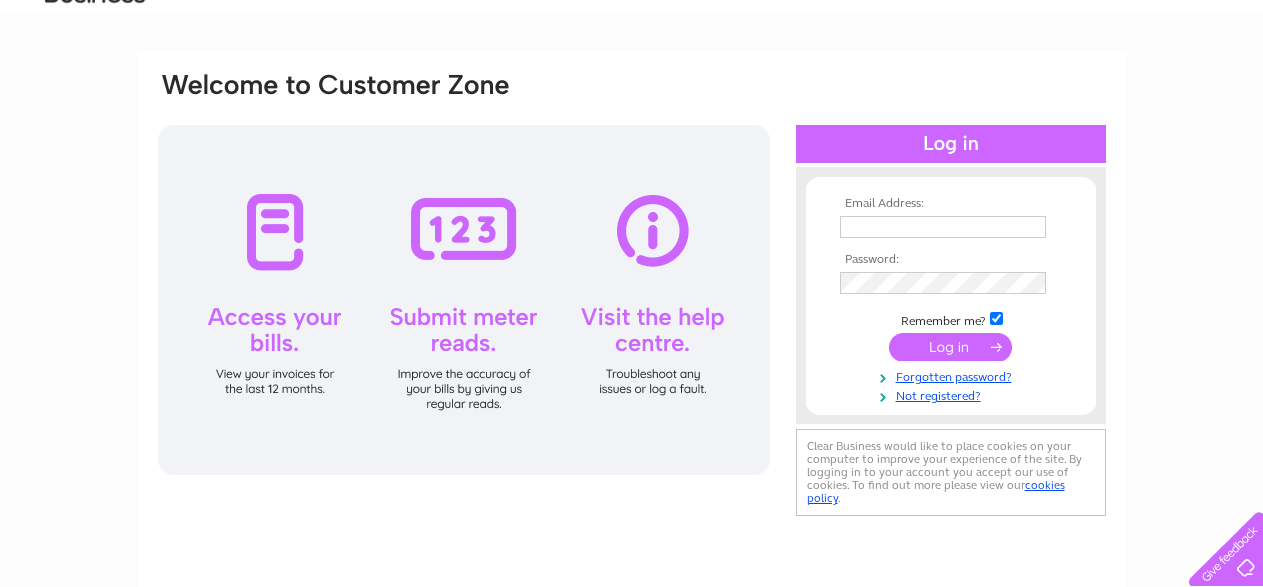 scroll, scrollTop: 0, scrollLeft: 0, axis: both 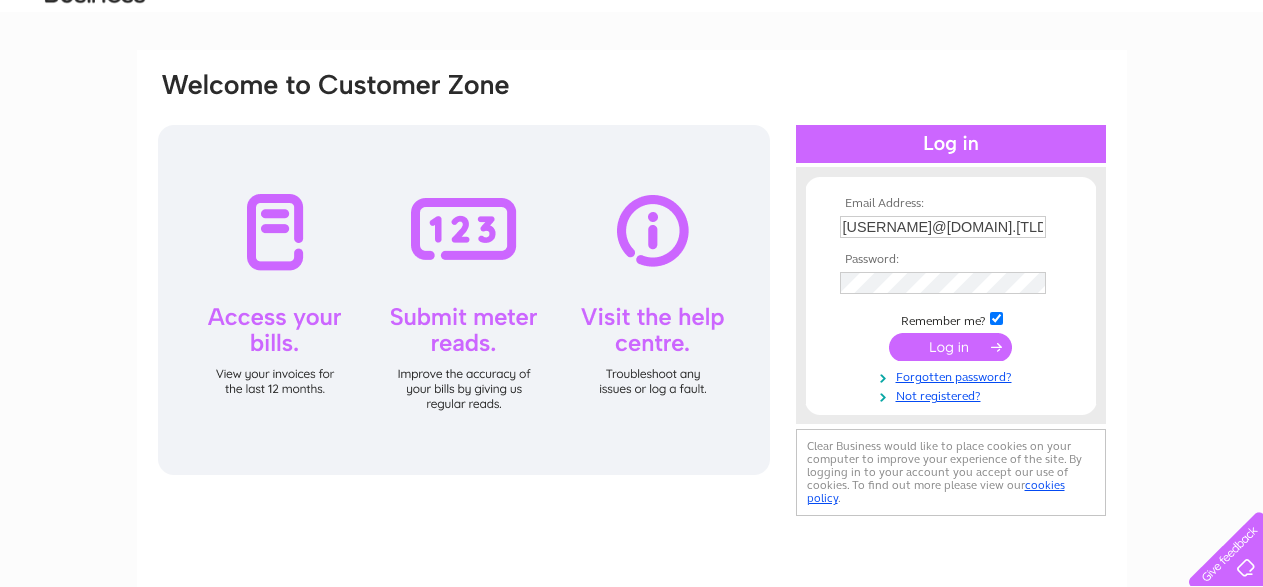 click at bounding box center [950, 347] 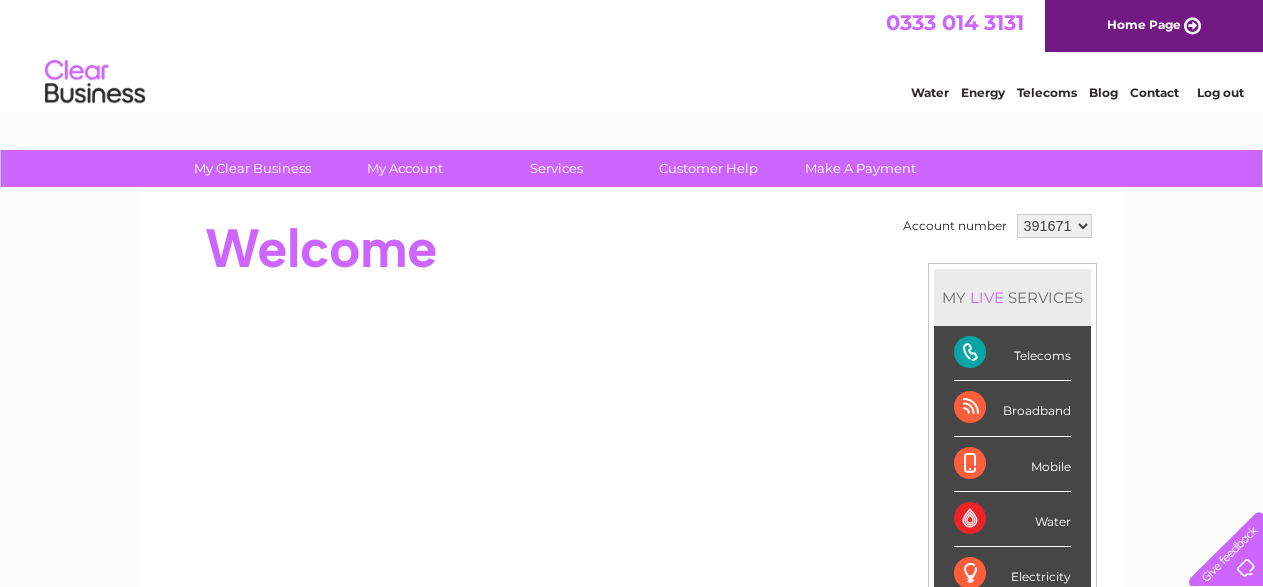 scroll, scrollTop: 100, scrollLeft: 0, axis: vertical 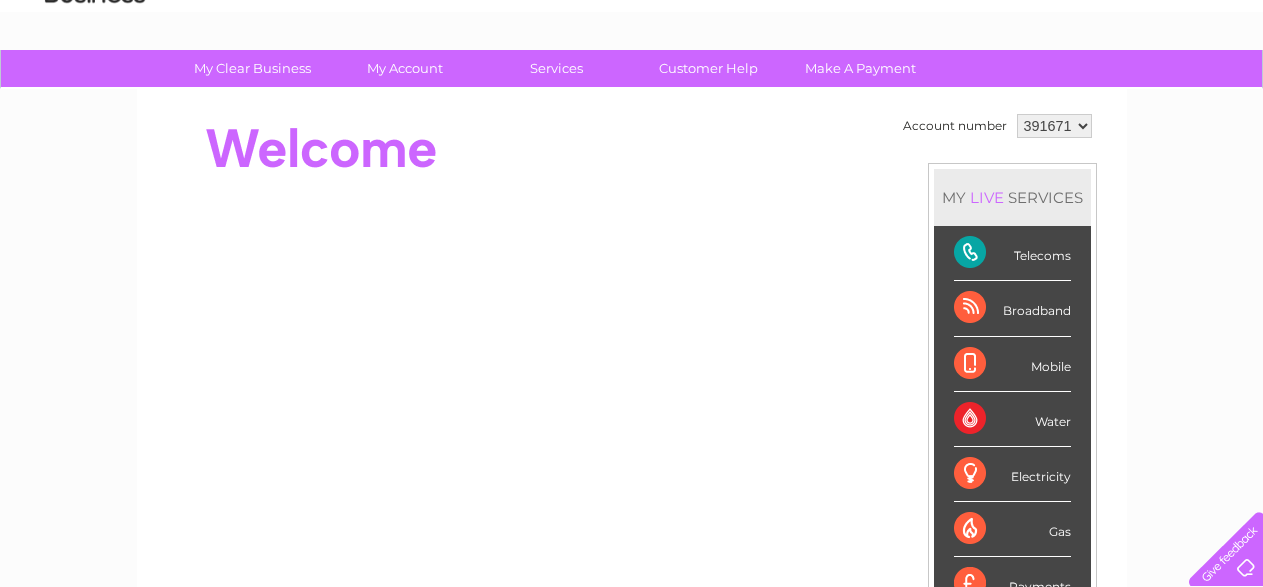 click on "391671" at bounding box center [1054, 126] 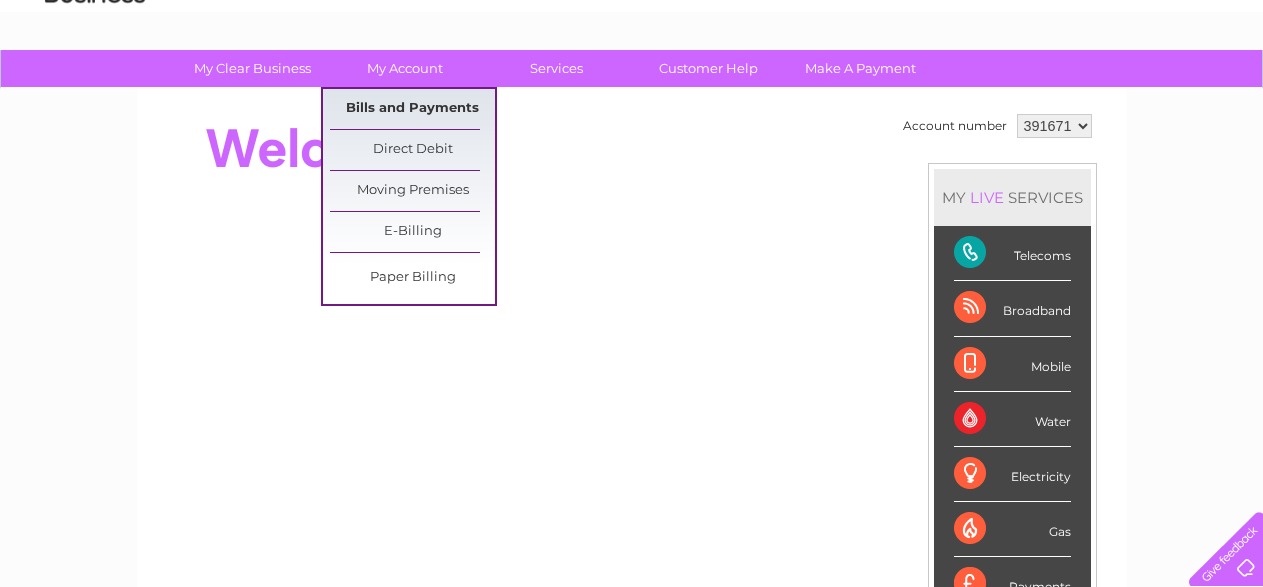 click on "Bills and Payments" at bounding box center (412, 109) 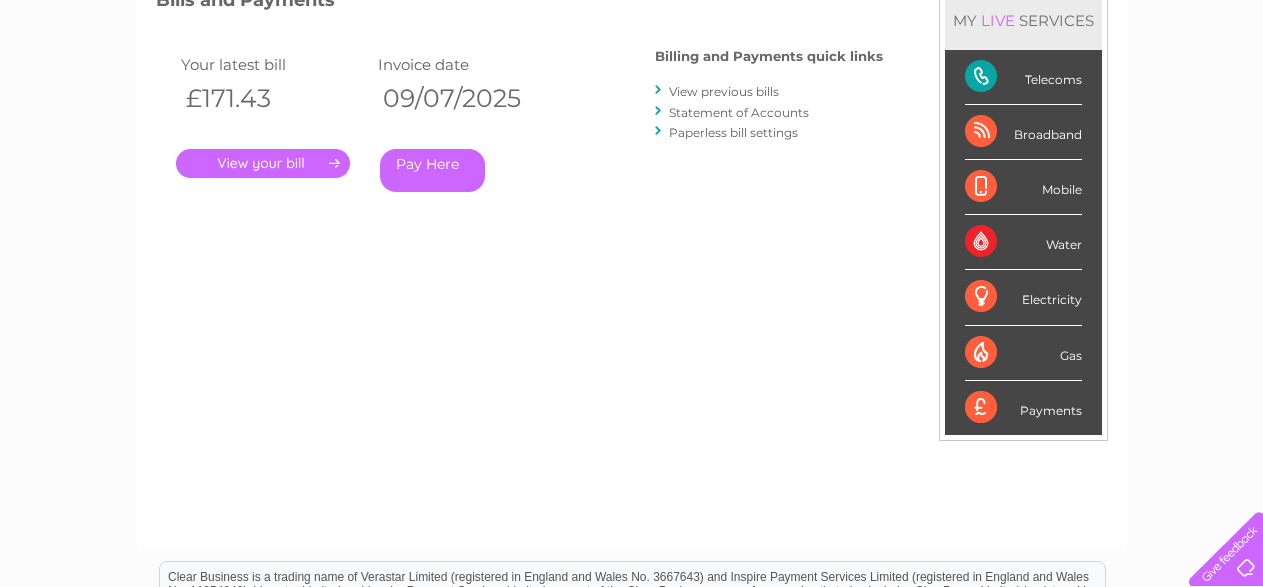 scroll, scrollTop: 100, scrollLeft: 0, axis: vertical 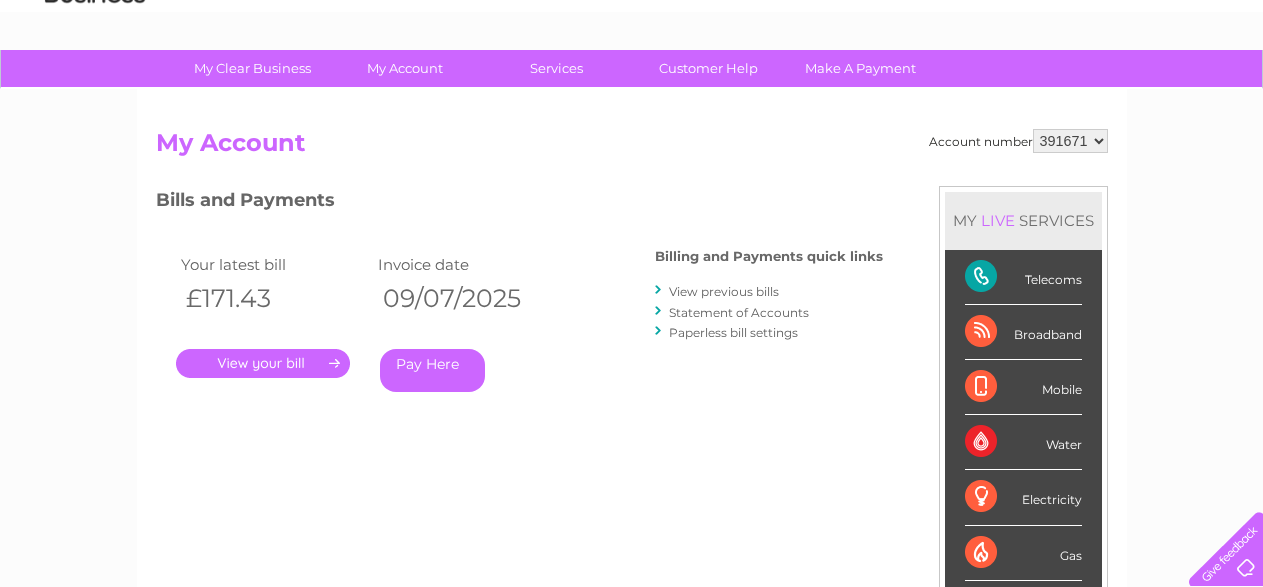 click on "View previous bills" at bounding box center (724, 291) 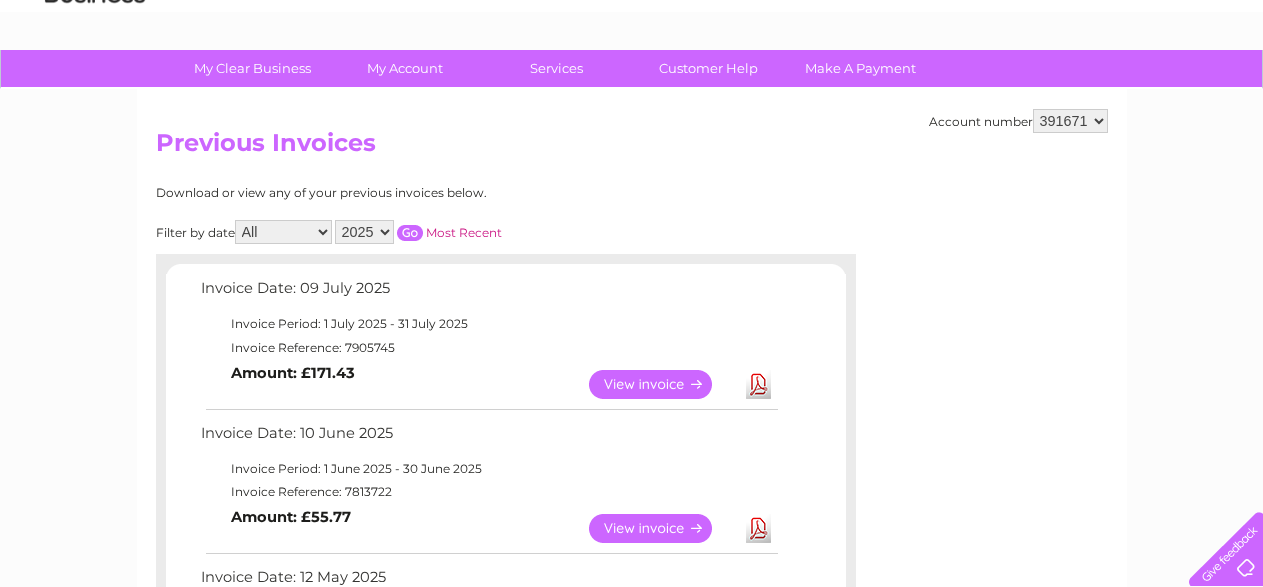 scroll, scrollTop: 0, scrollLeft: 0, axis: both 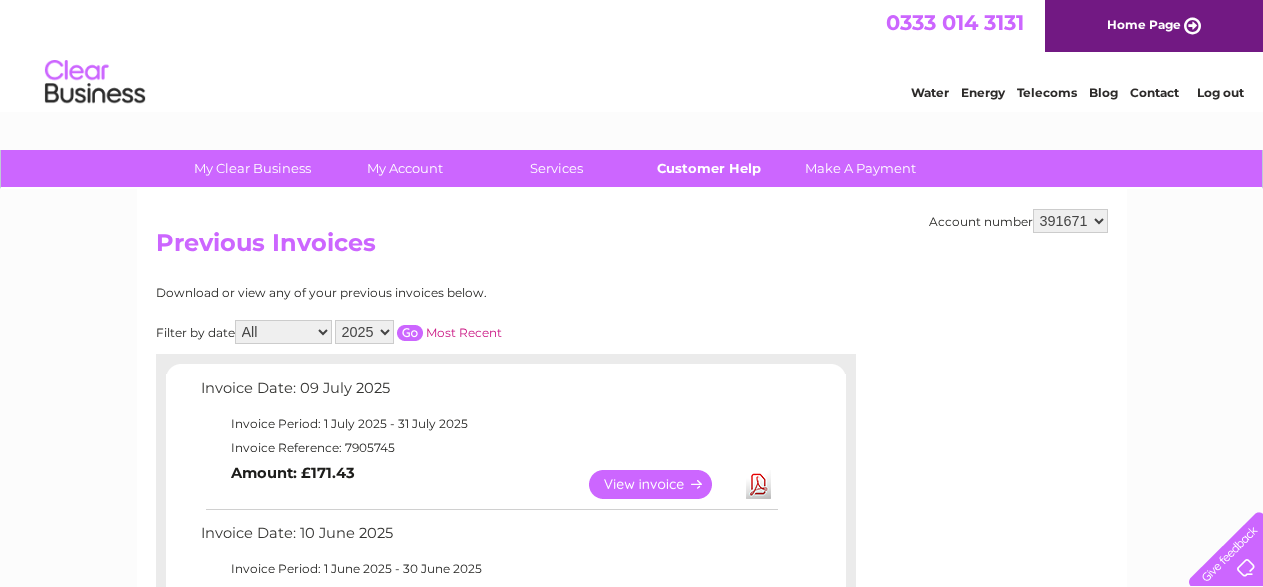 click on "Customer Help" at bounding box center (708, 168) 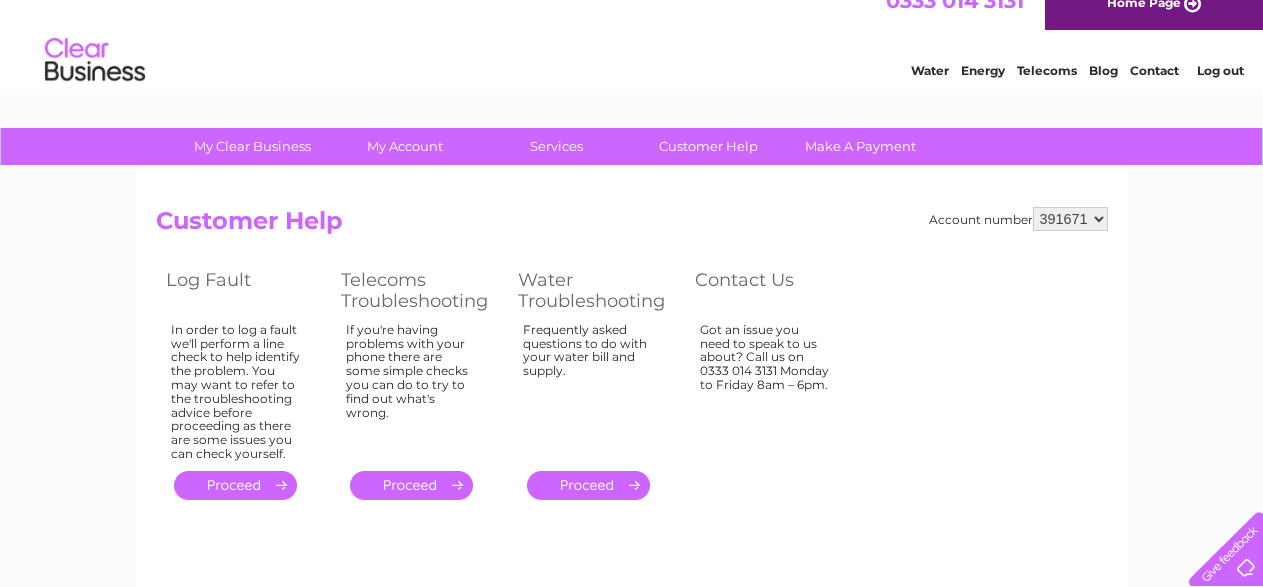 scroll, scrollTop: 0, scrollLeft: 0, axis: both 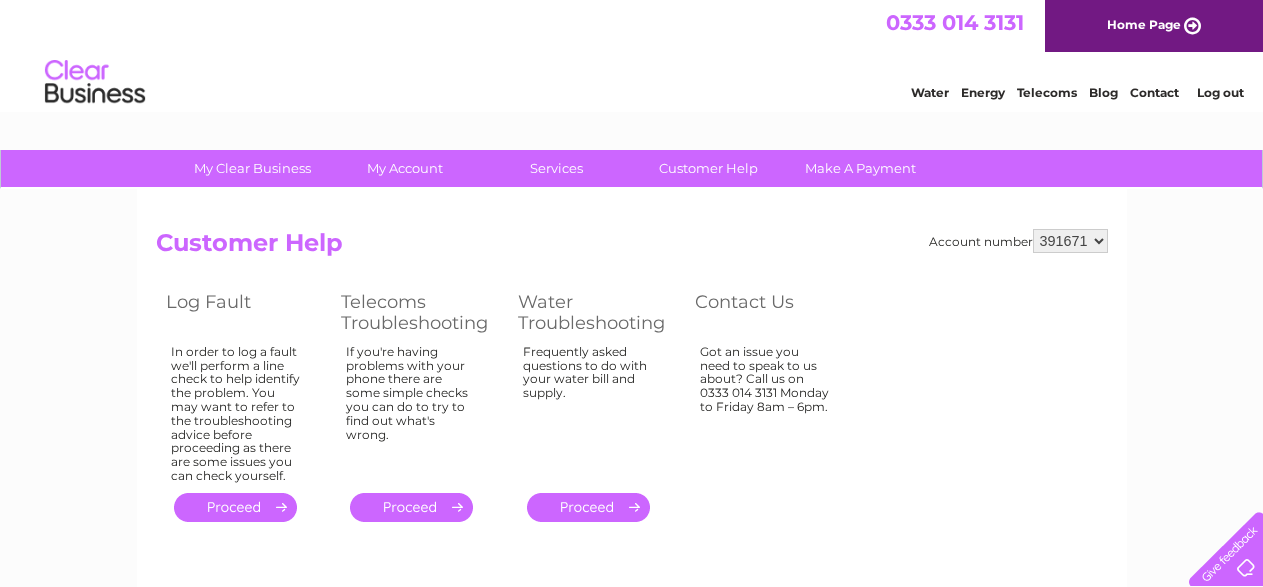 click on "Log out" at bounding box center (1220, 92) 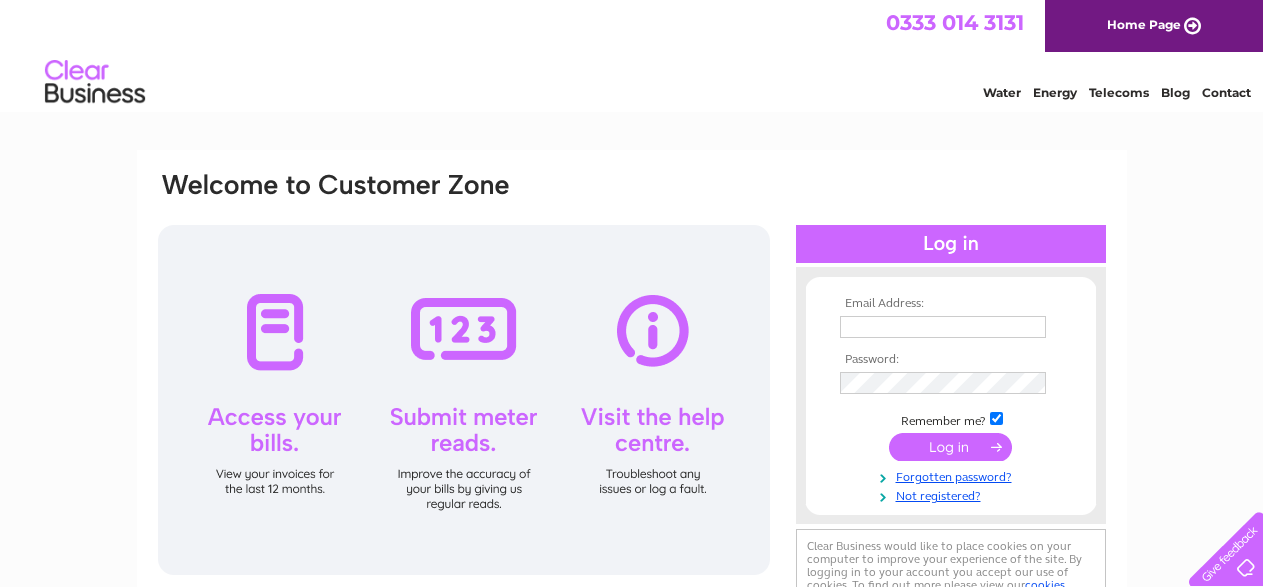 scroll, scrollTop: 100, scrollLeft: 0, axis: vertical 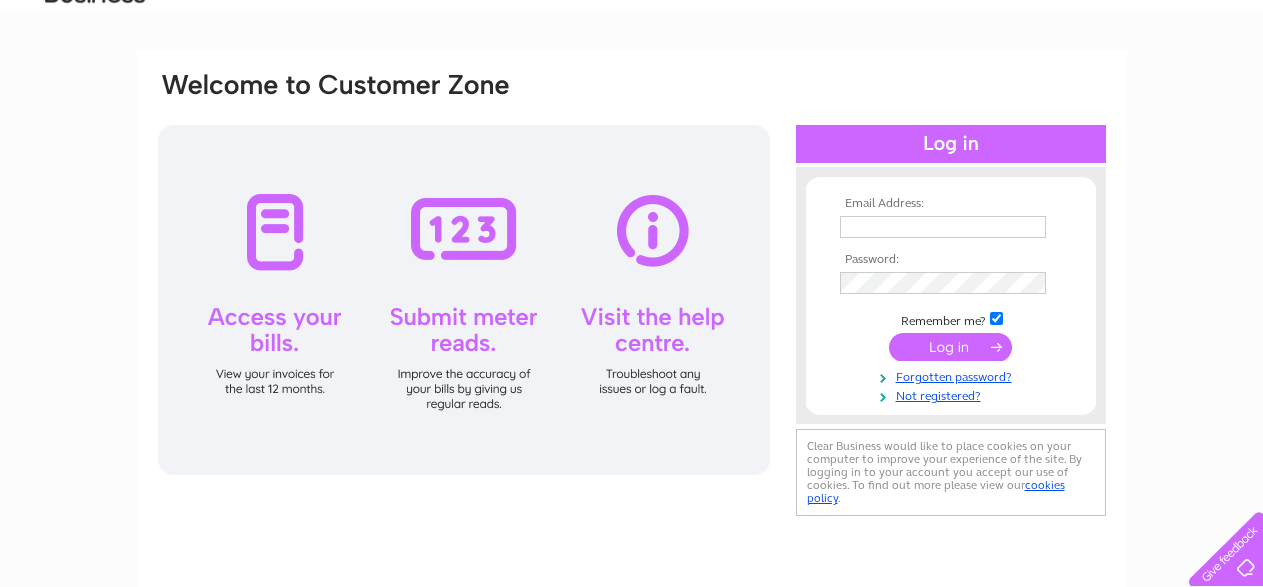 type on "[USERNAME]@[DOMAIN].[TLD].[TLD]" 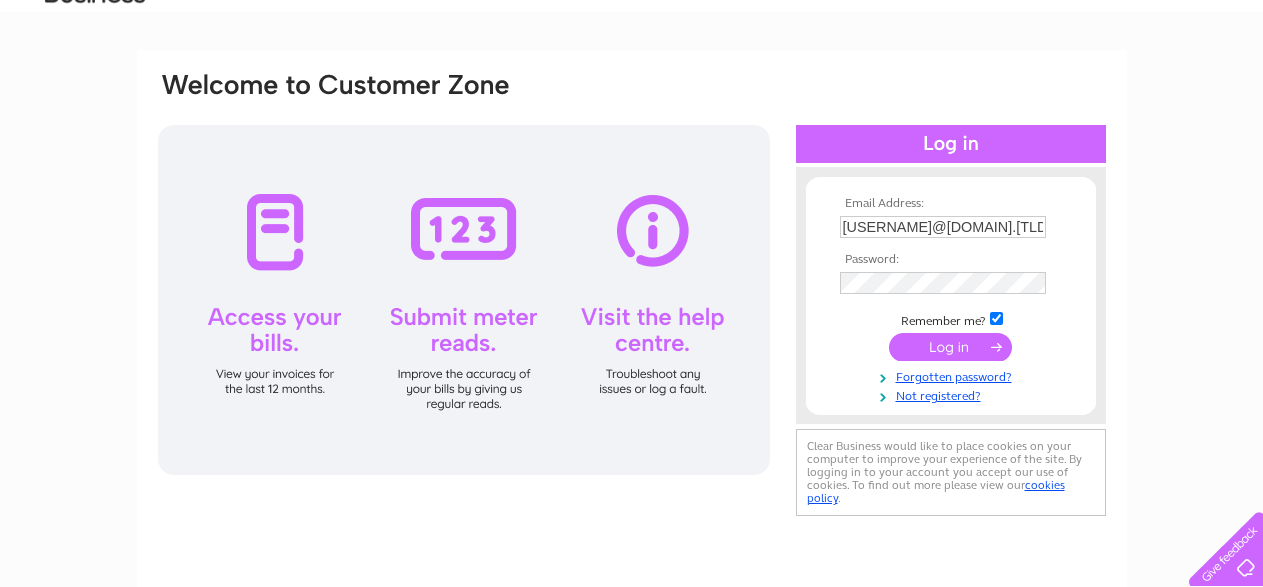 click at bounding box center (464, 300) 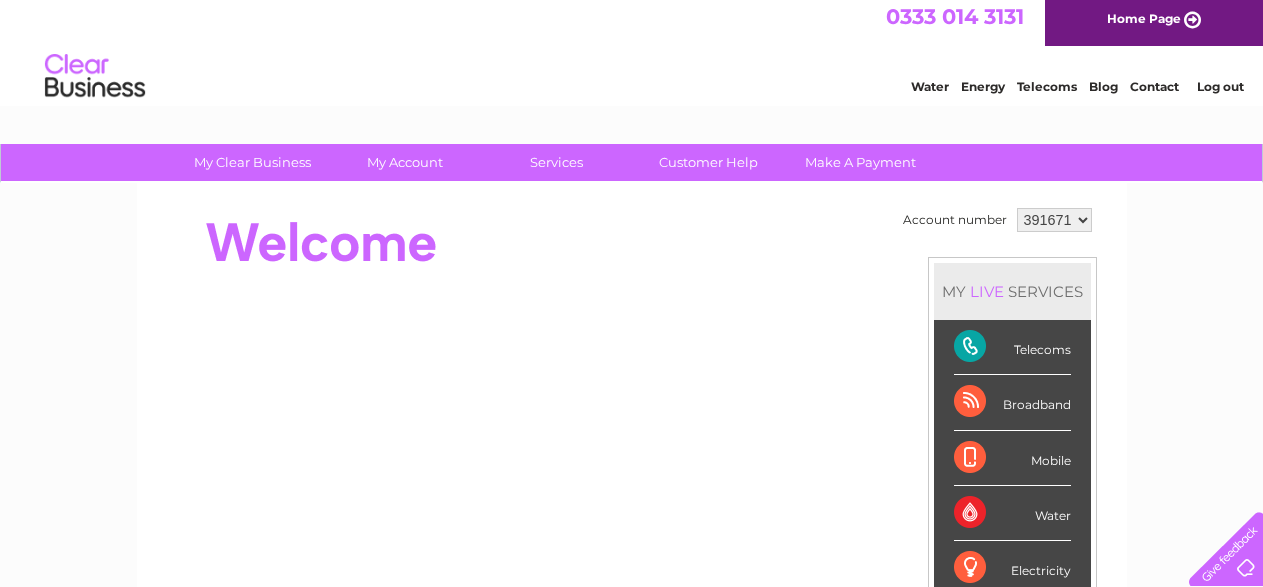 scroll, scrollTop: 0, scrollLeft: 0, axis: both 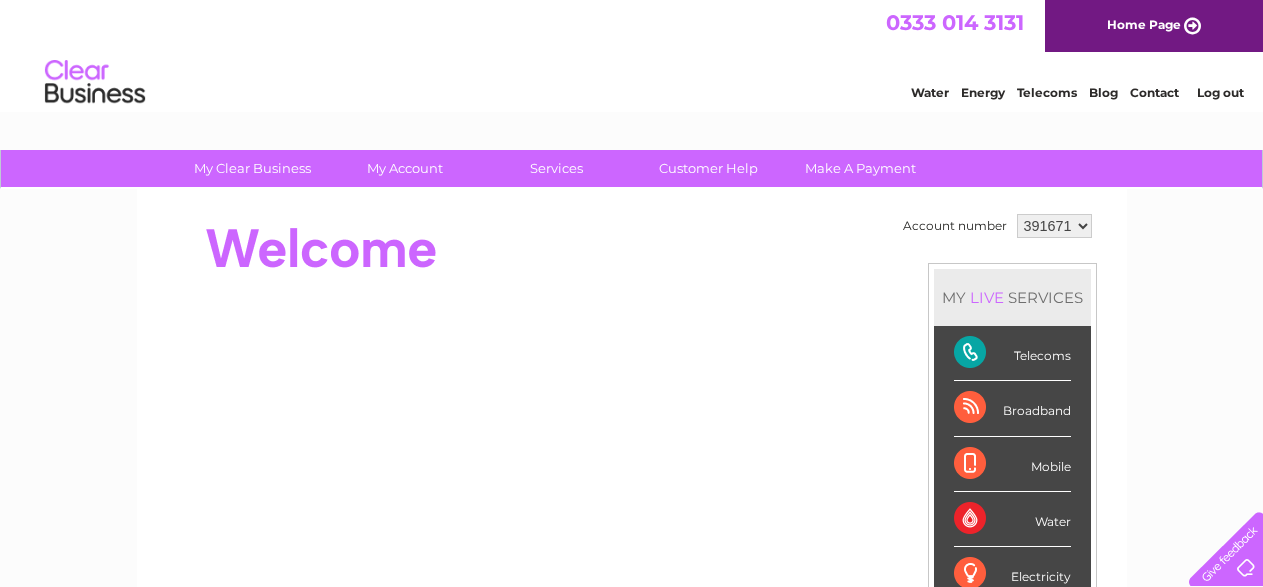 click on "391671" at bounding box center (1054, 226) 